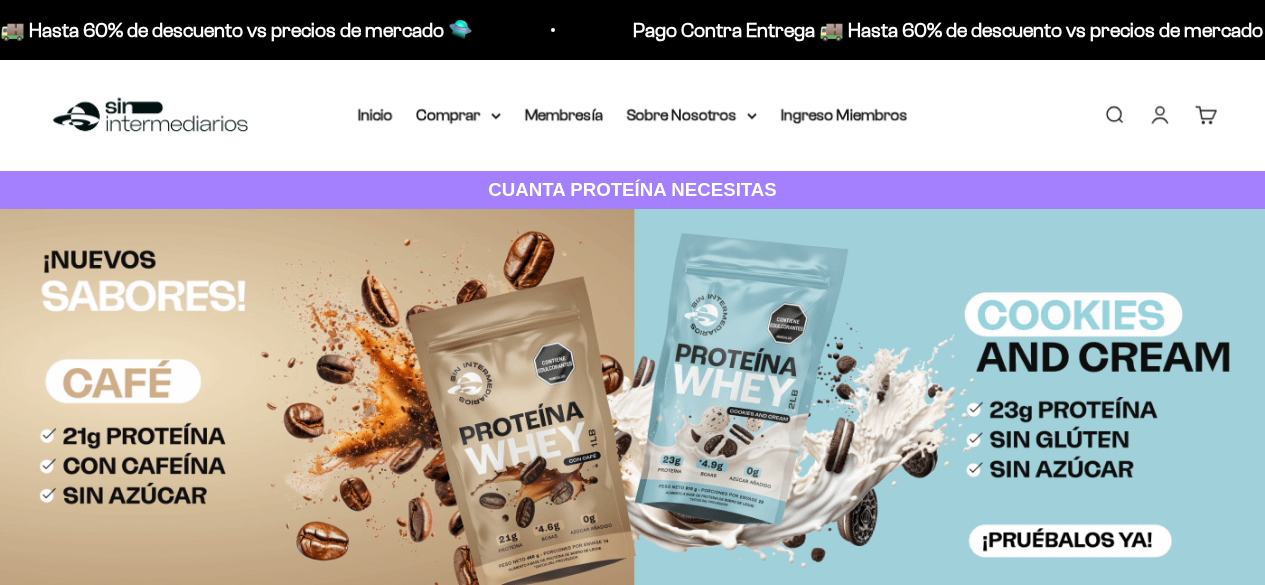 scroll, scrollTop: 0, scrollLeft: 0, axis: both 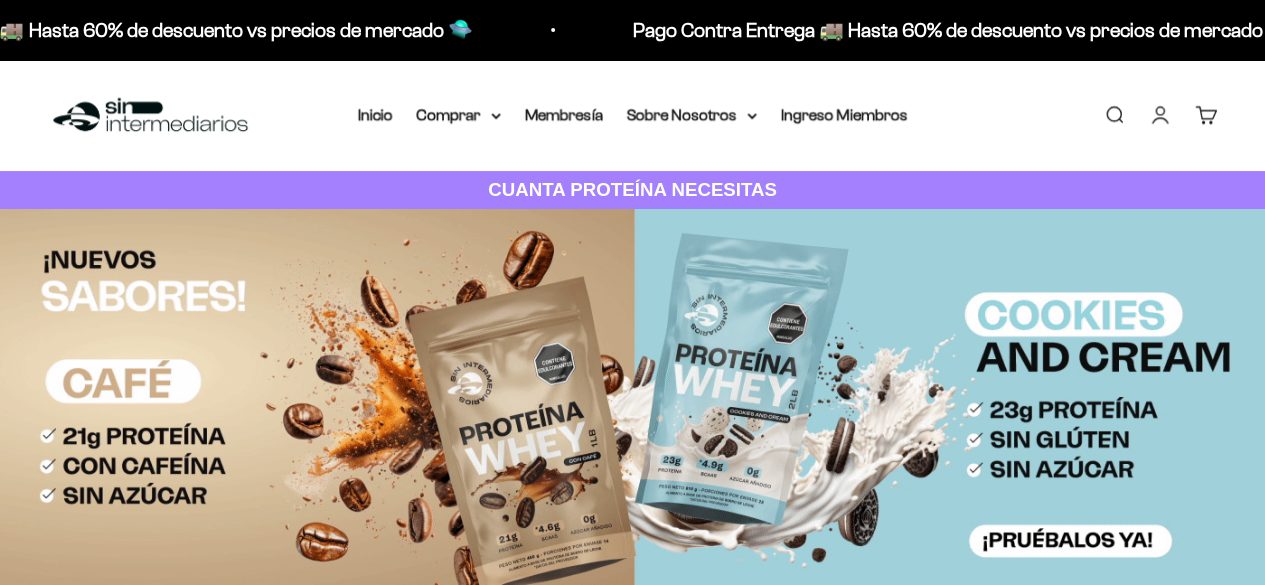 click on "Iniciar sesión" at bounding box center (1160, 115) 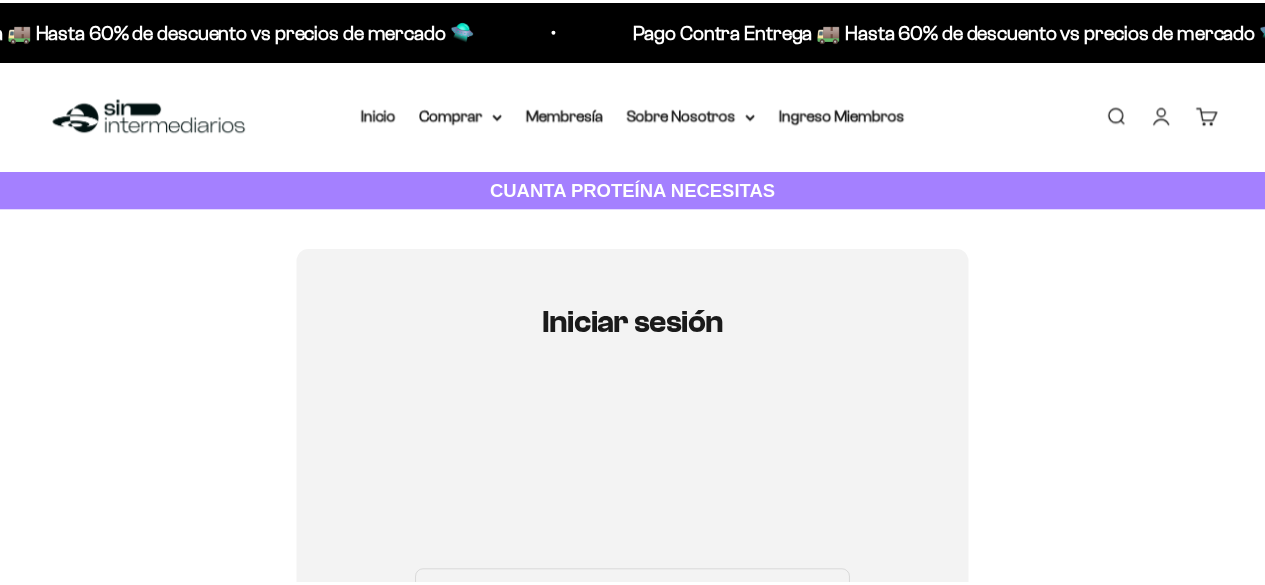 scroll, scrollTop: 0, scrollLeft: 0, axis: both 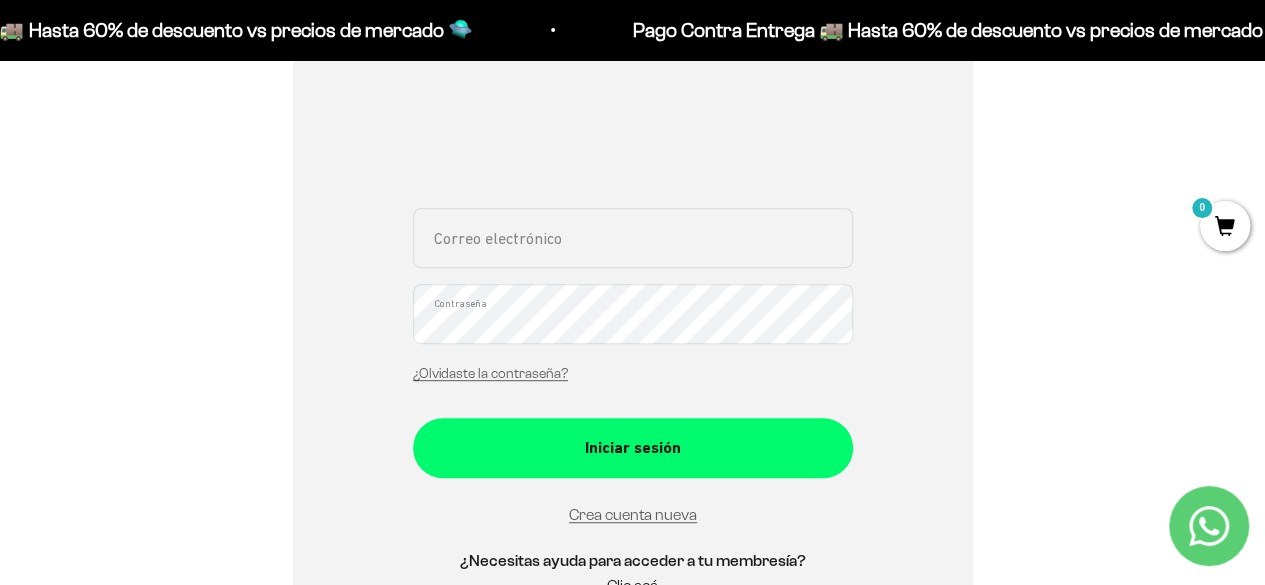 click on "Correo electrónico" at bounding box center (633, 238) 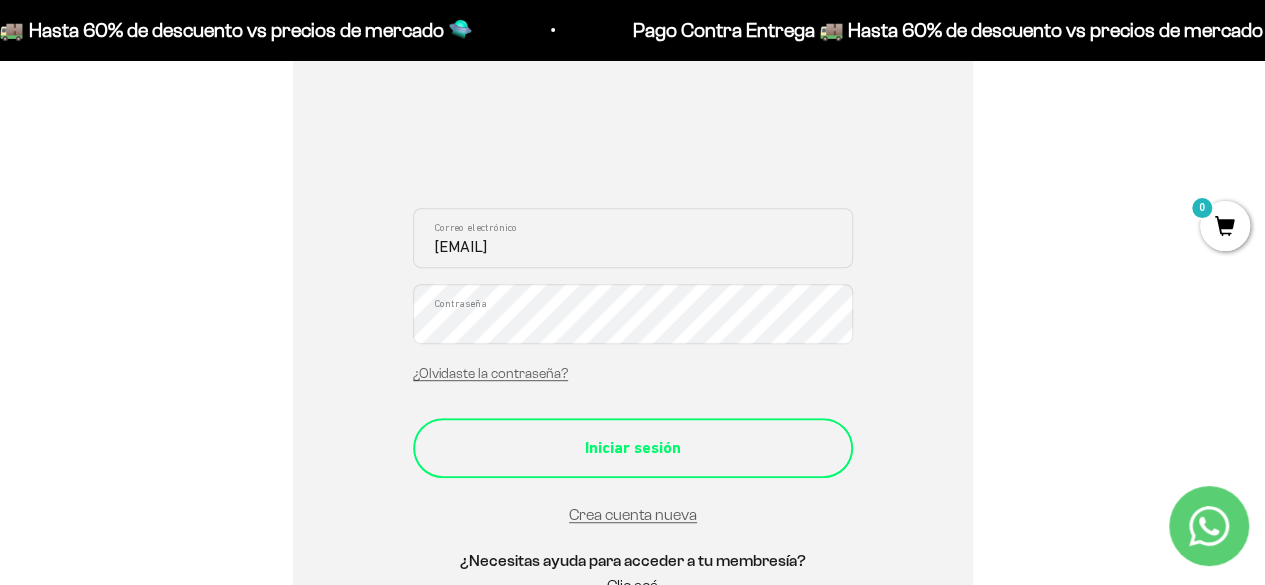 click on "Iniciar sesión" at bounding box center (633, 448) 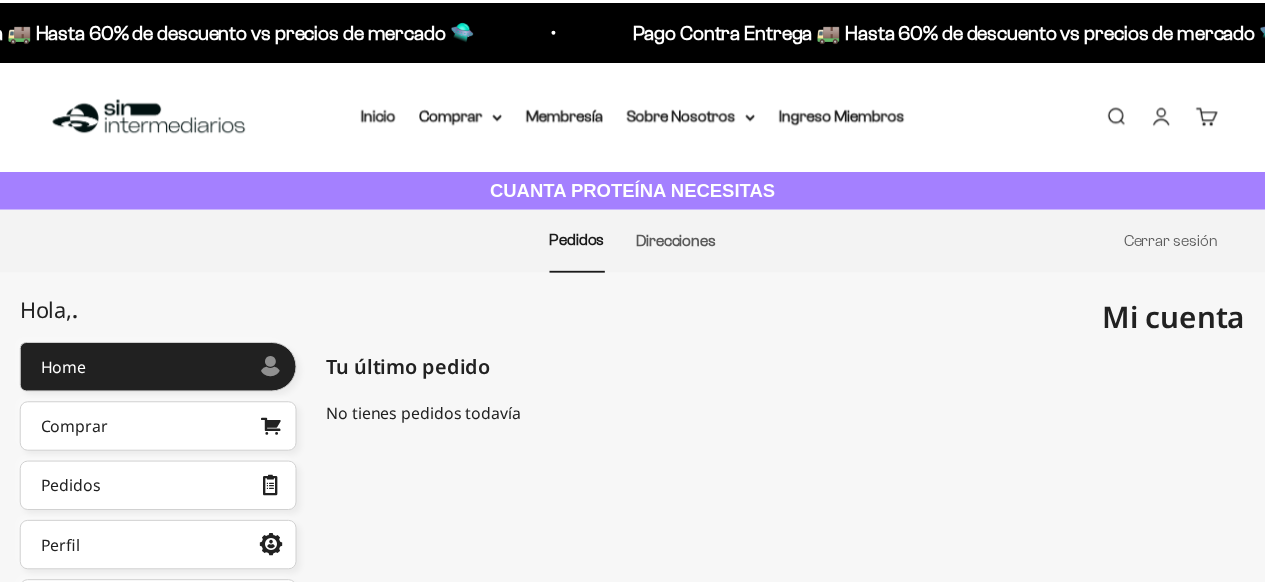 scroll, scrollTop: 0, scrollLeft: 0, axis: both 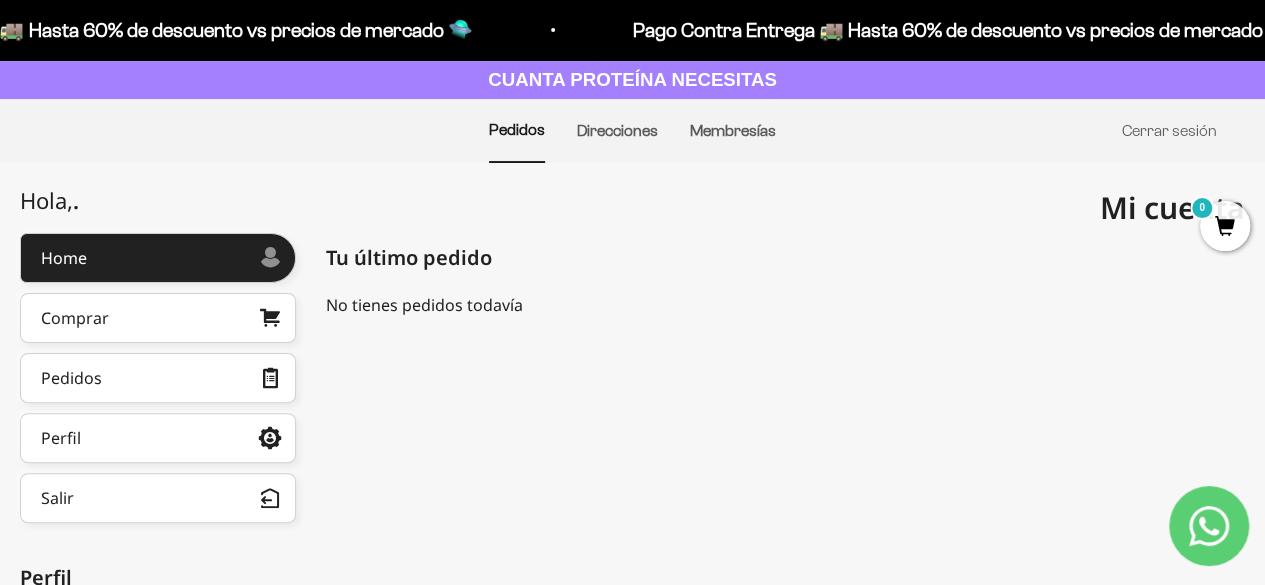 click on "0" at bounding box center (1225, 226) 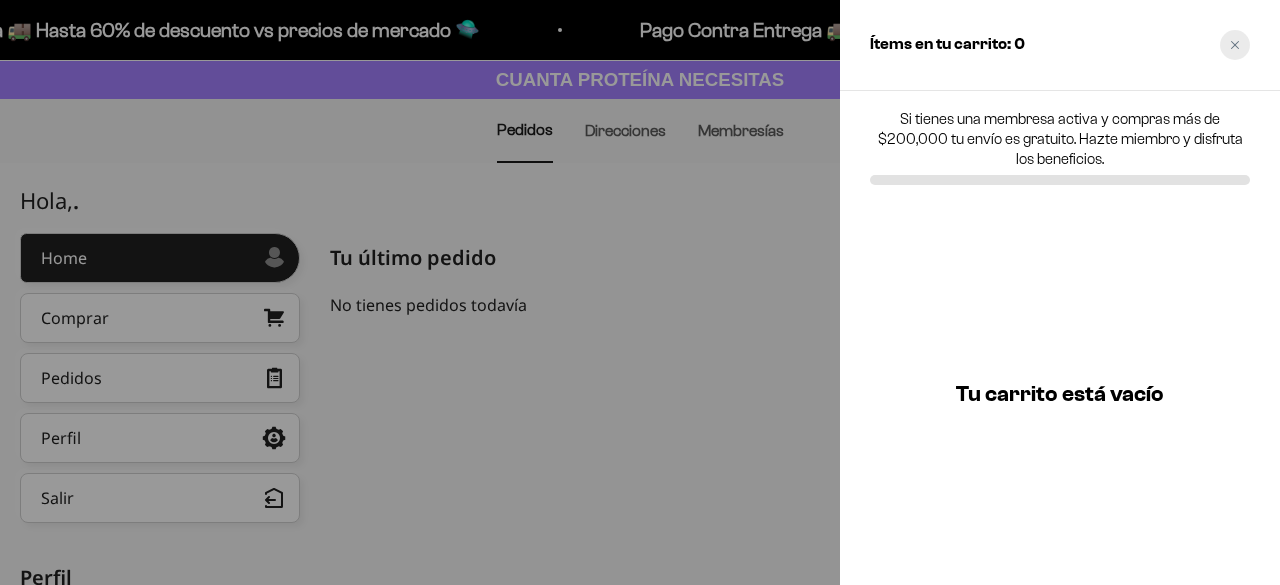 click at bounding box center (1235, 45) 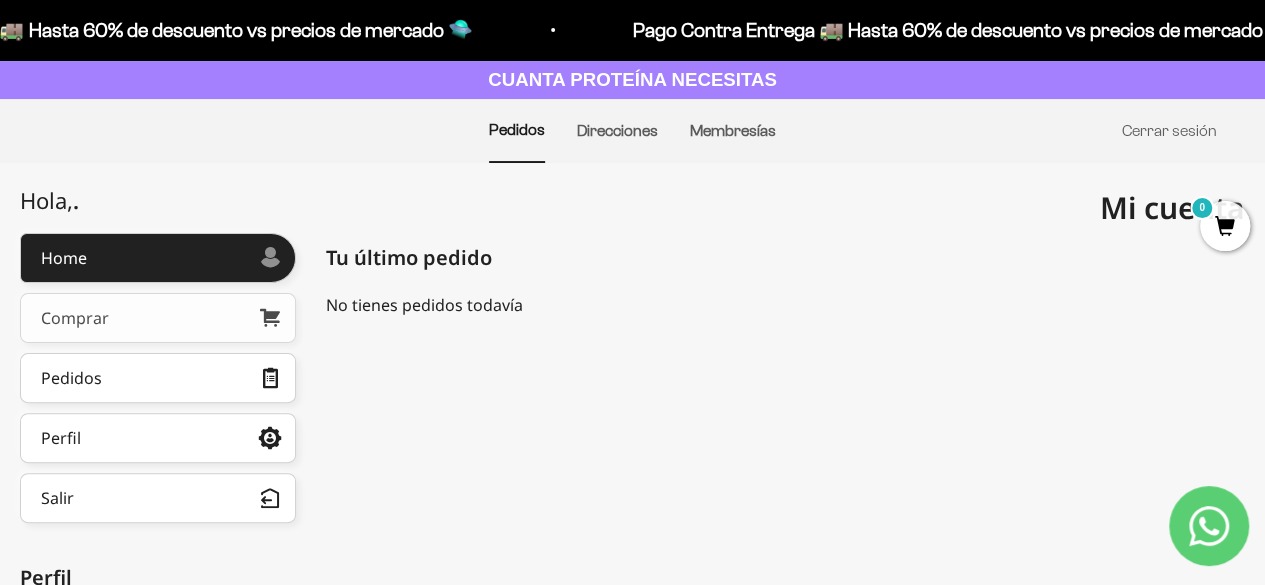click on "Comprar" at bounding box center [158, 318] 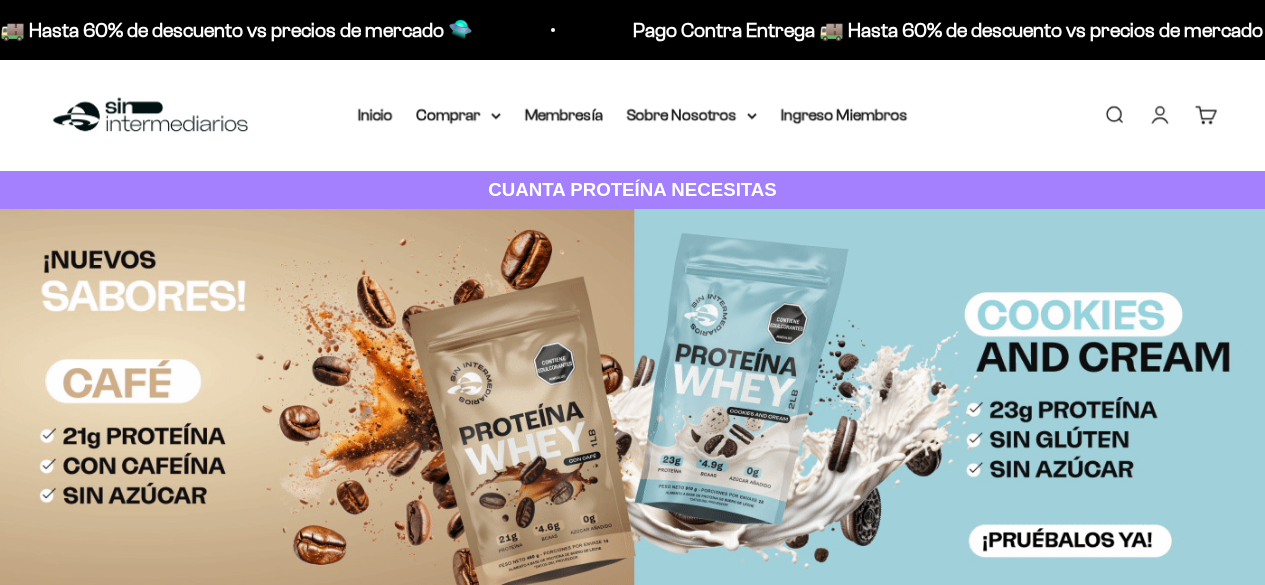 scroll, scrollTop: 0, scrollLeft: 0, axis: both 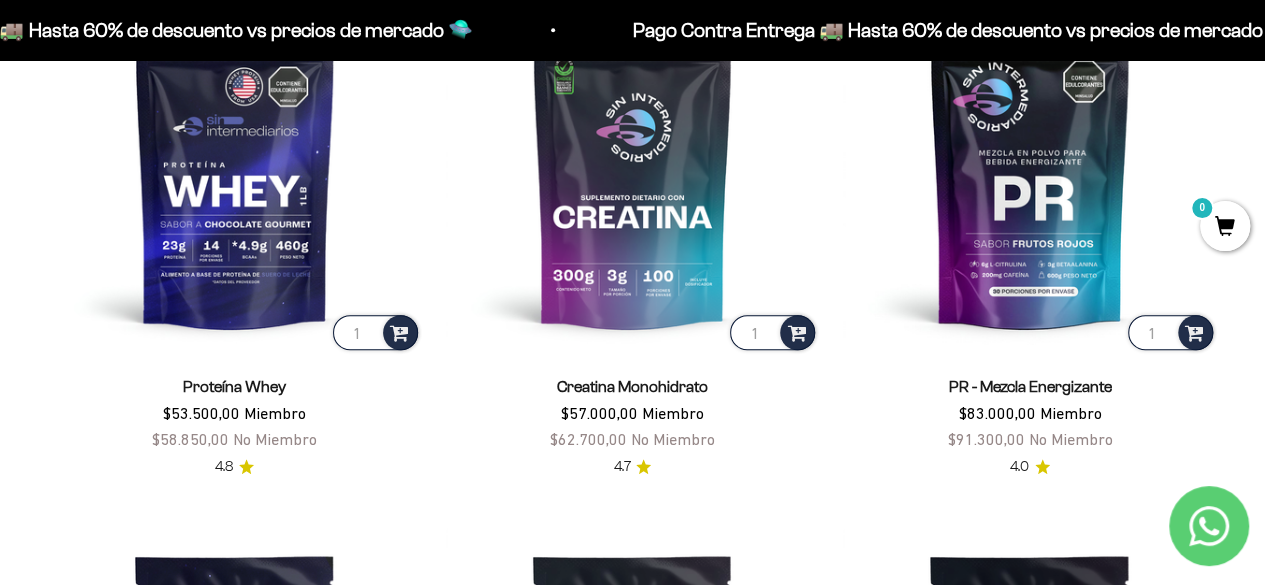 drag, startPoint x: 1270, startPoint y: 46, endPoint x: 1262, endPoint y: 101, distance: 55.578773 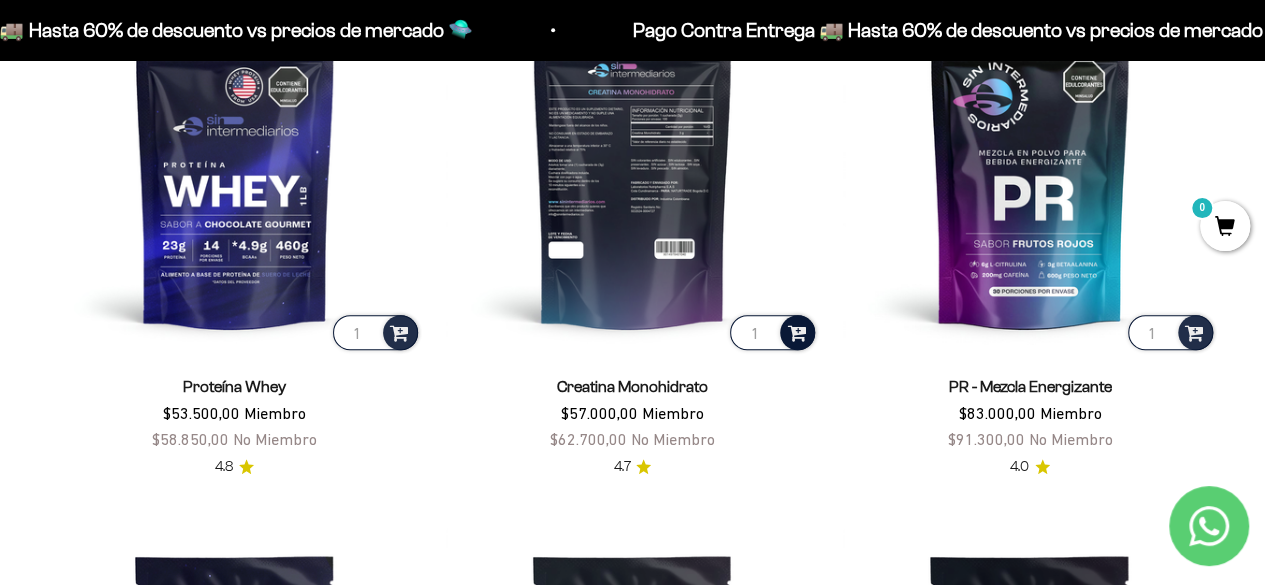 click at bounding box center [796, 331] 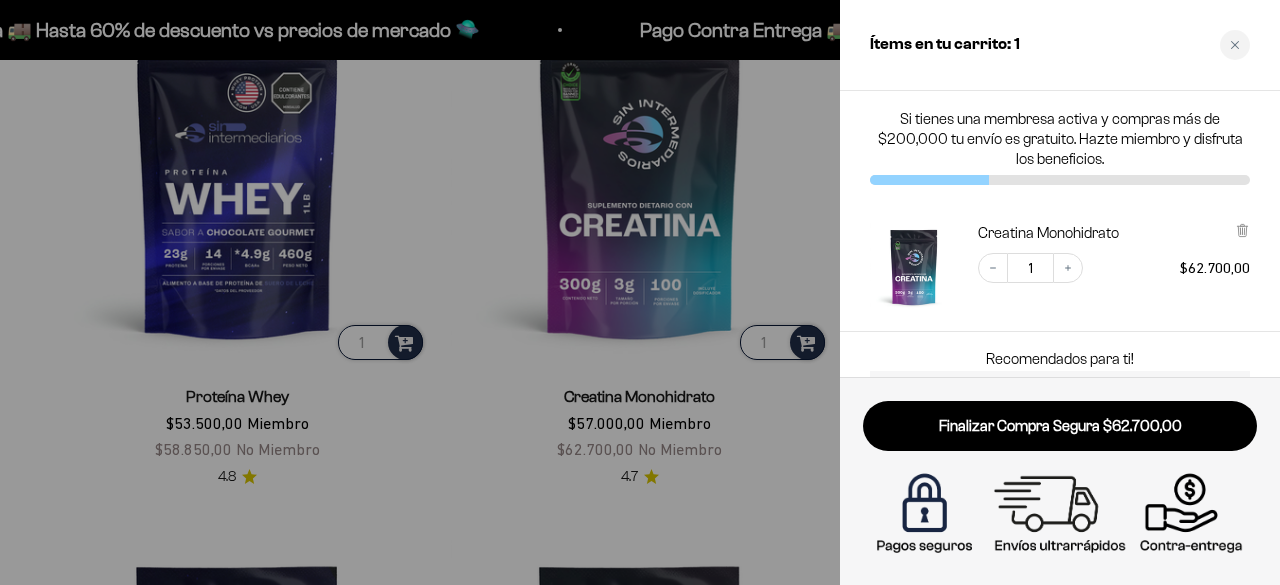 click on "Ítems en tu carrito: 1" at bounding box center [1060, 45] 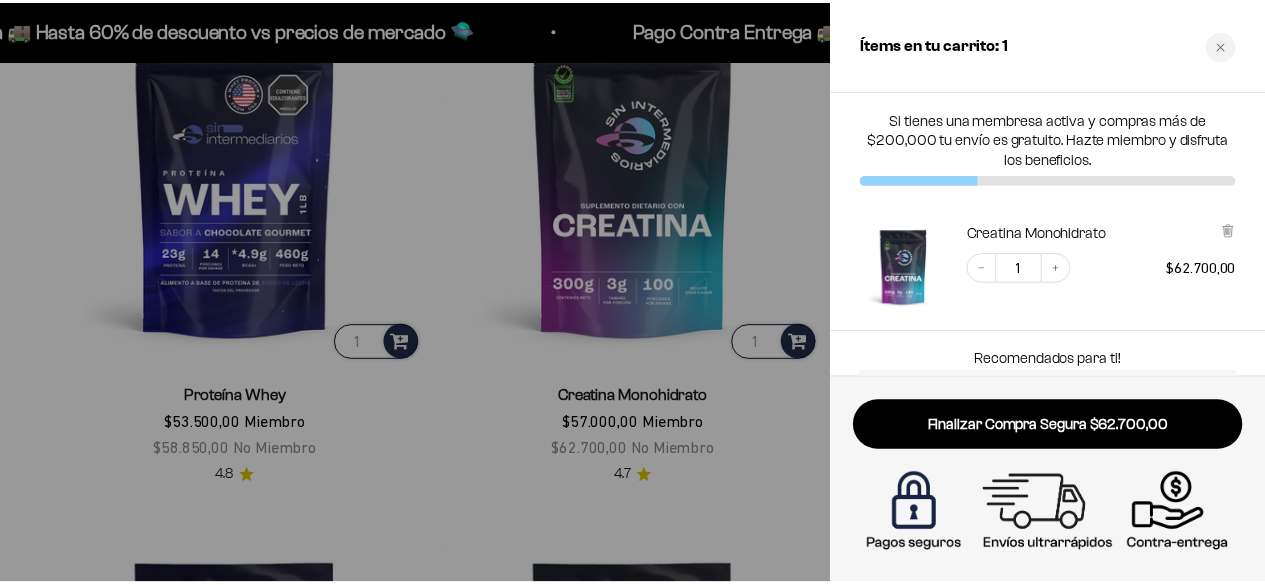 scroll, scrollTop: 799, scrollLeft: 0, axis: vertical 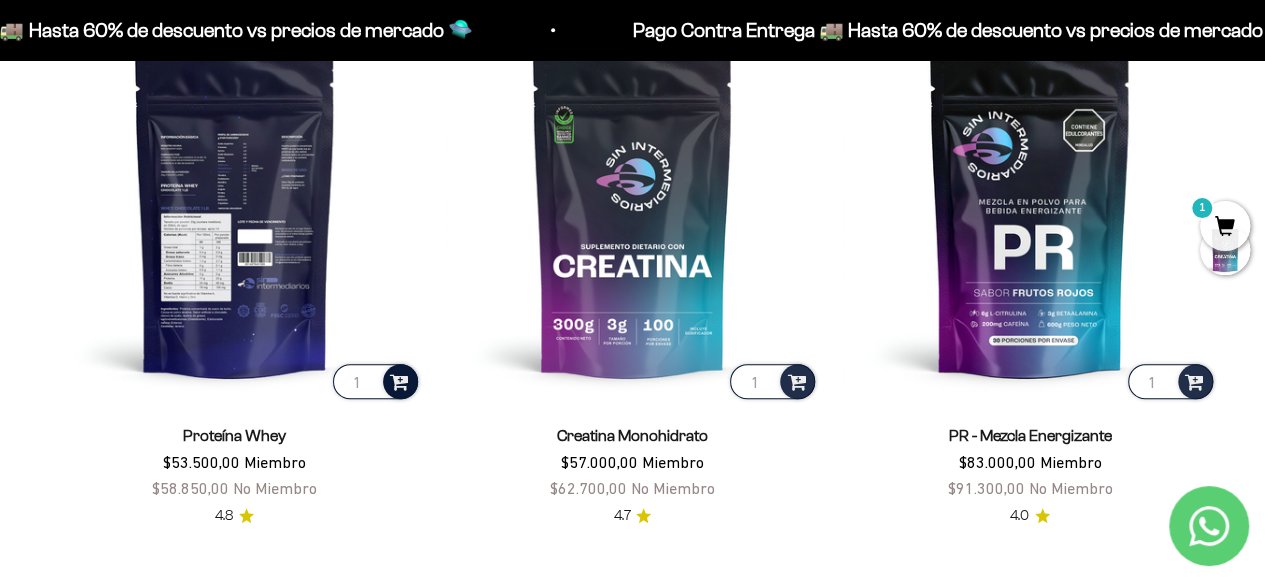 click at bounding box center (399, 380) 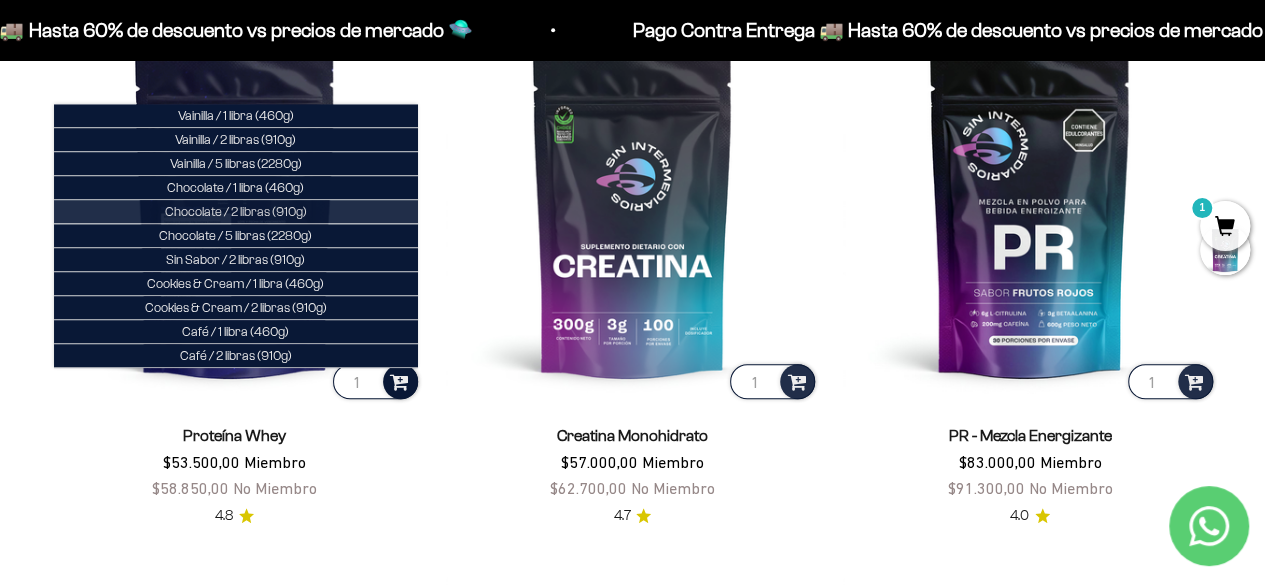 click on "Chocolate / 2 libras (910g)" at bounding box center [236, 211] 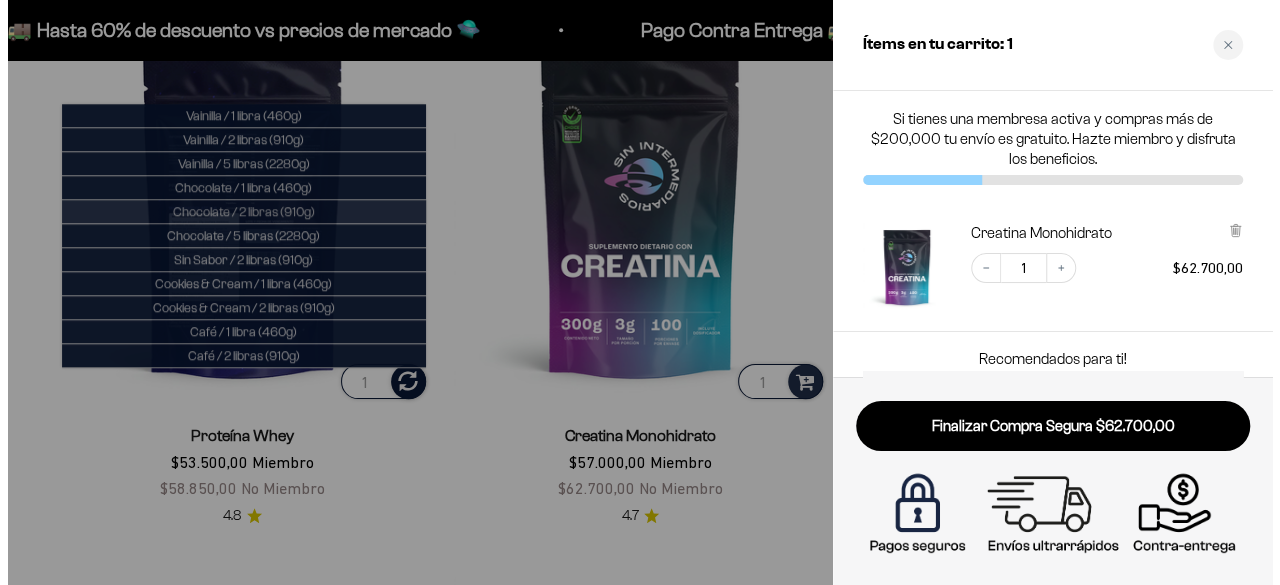 scroll, scrollTop: 760, scrollLeft: 0, axis: vertical 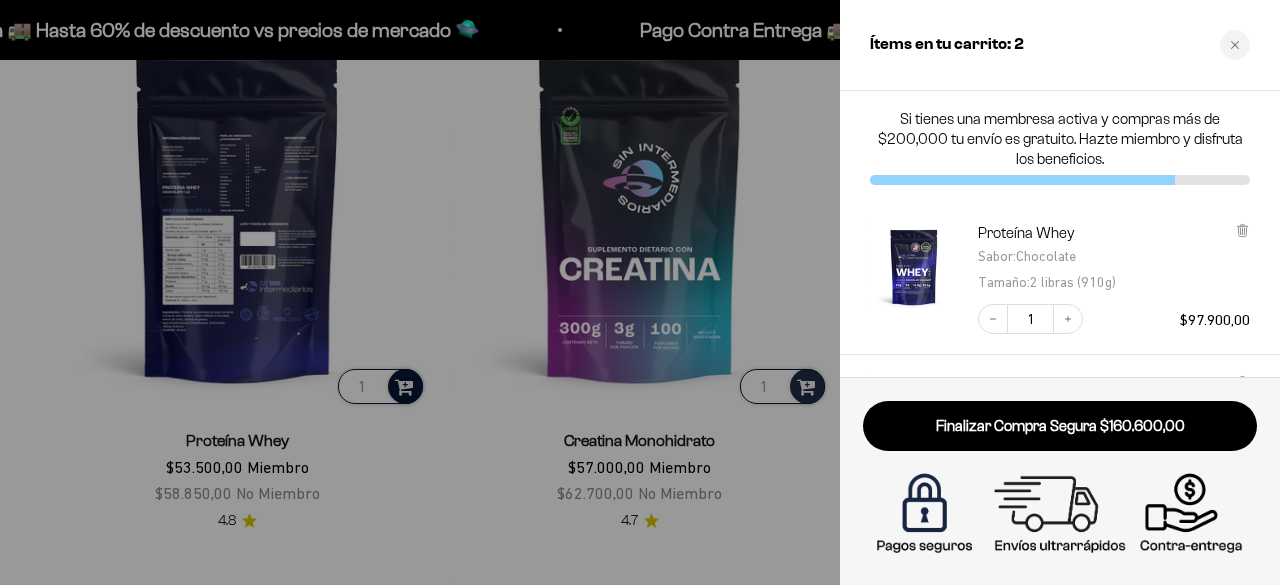 click at bounding box center (640, 292) 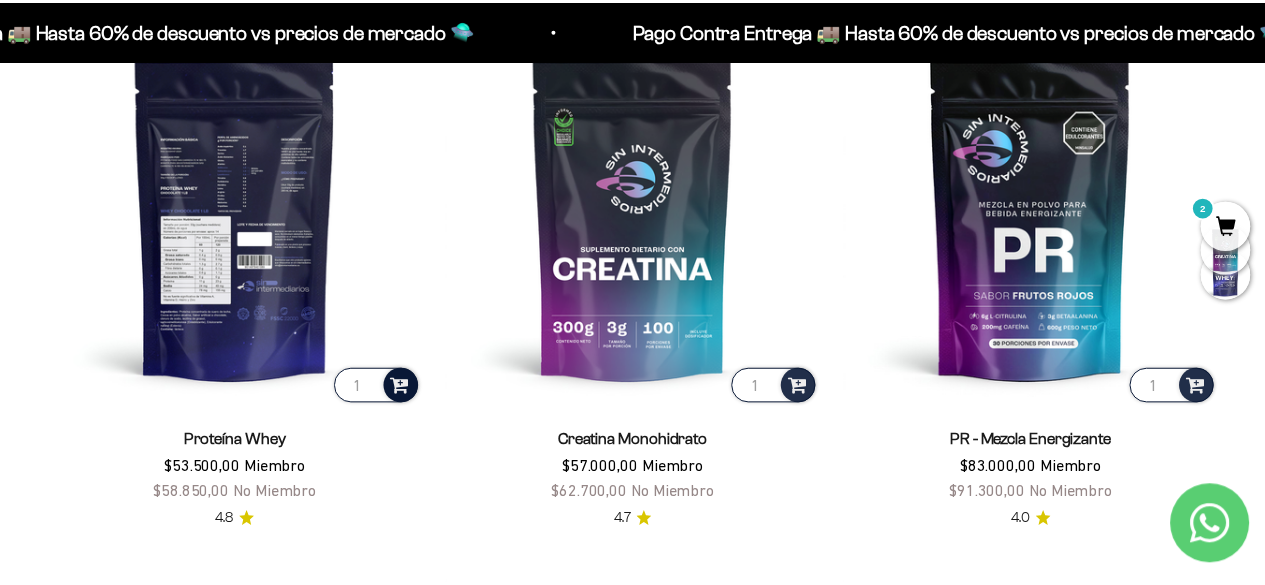 scroll, scrollTop: 755, scrollLeft: 0, axis: vertical 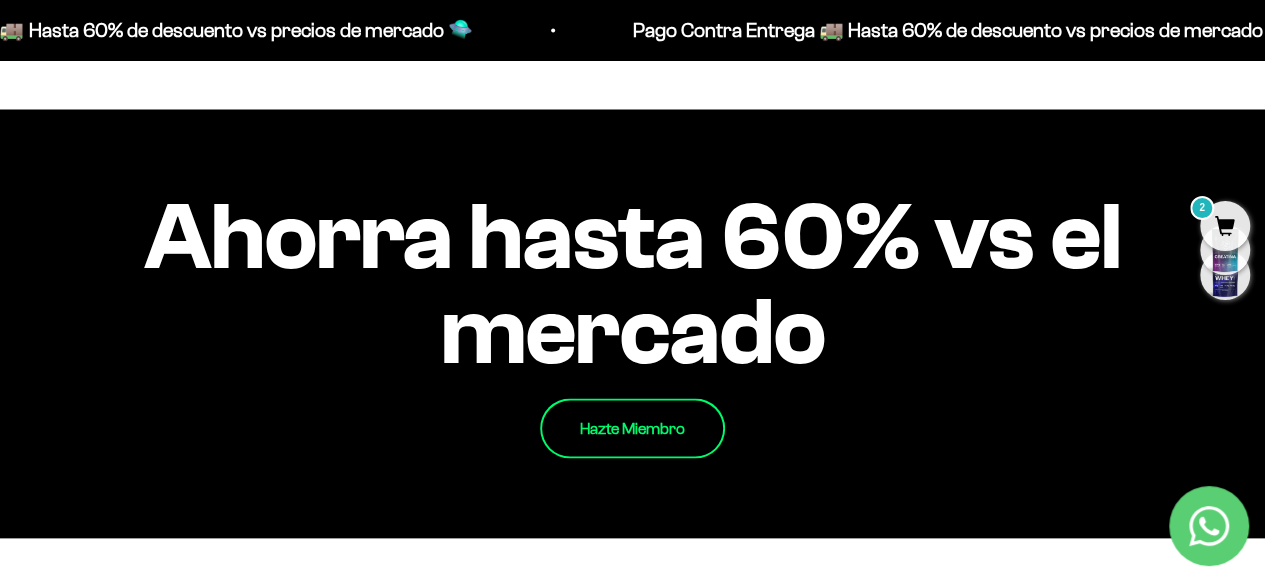 click on "Hazte Miembro" at bounding box center [632, 428] 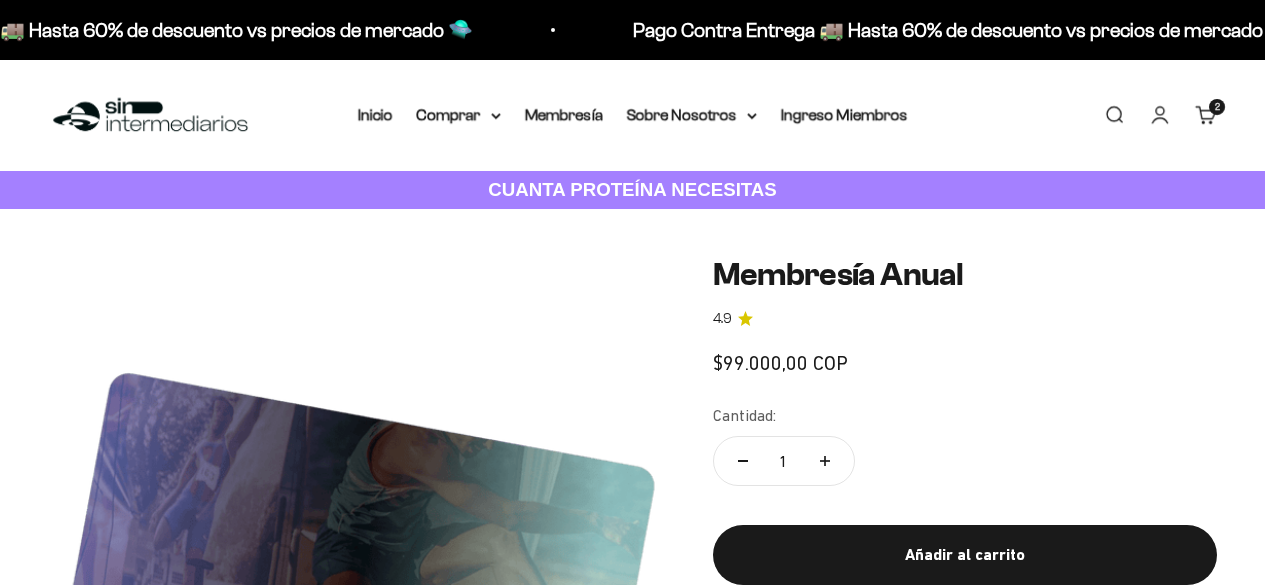 click on "Añadir al carrito" at bounding box center (965, 555) 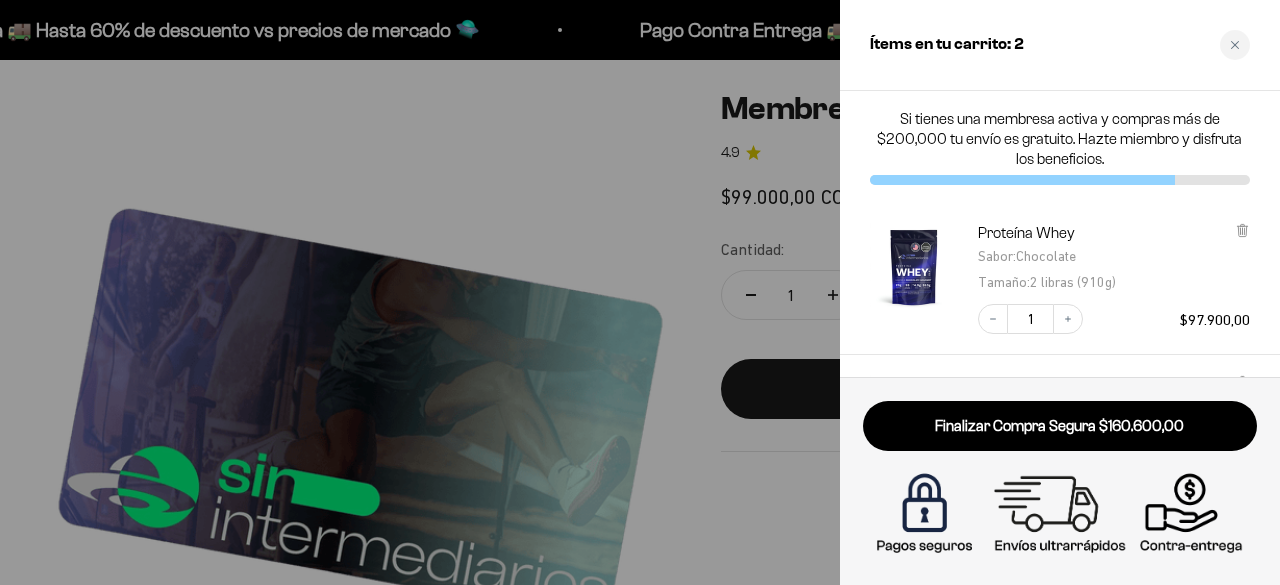 scroll, scrollTop: 166, scrollLeft: 0, axis: vertical 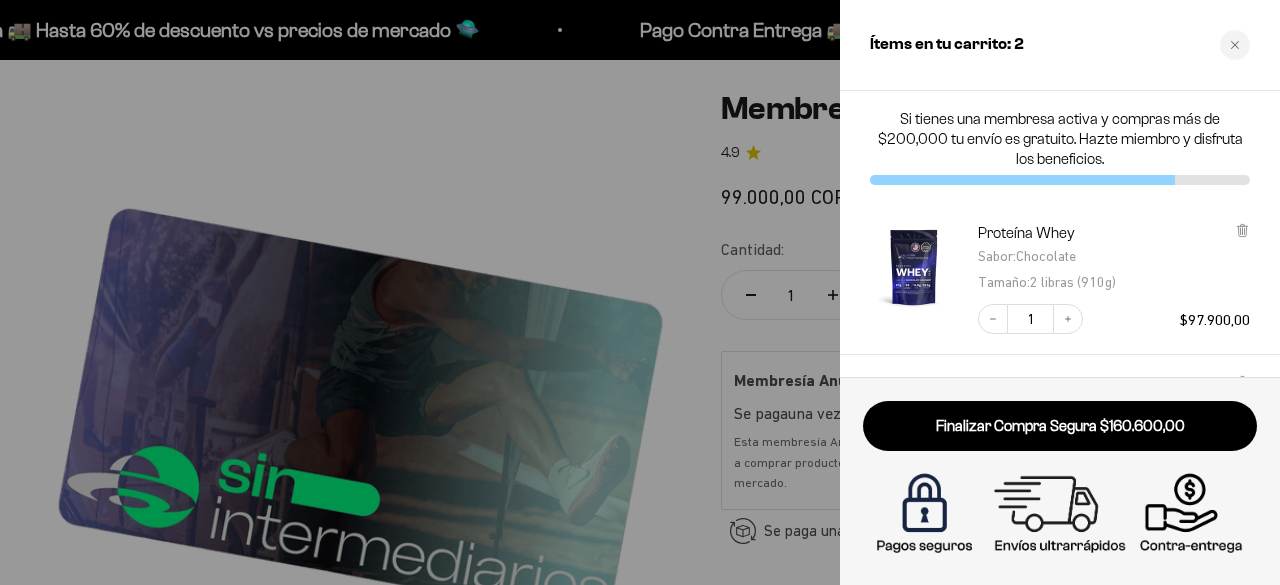 click at bounding box center [640, 292] 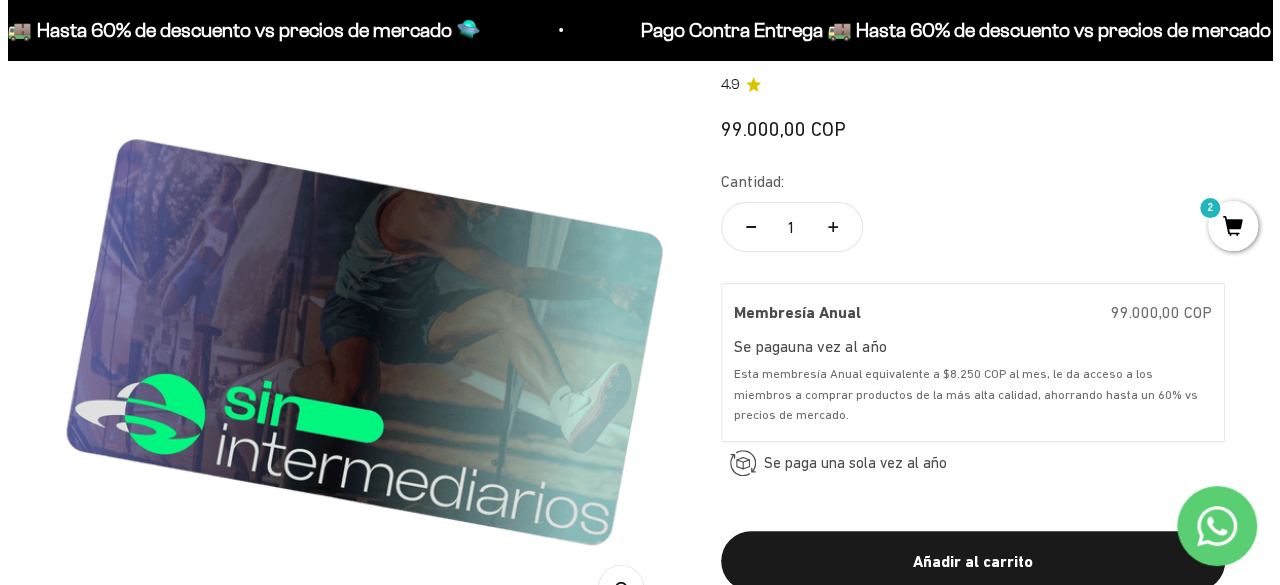scroll, scrollTop: 340, scrollLeft: 0, axis: vertical 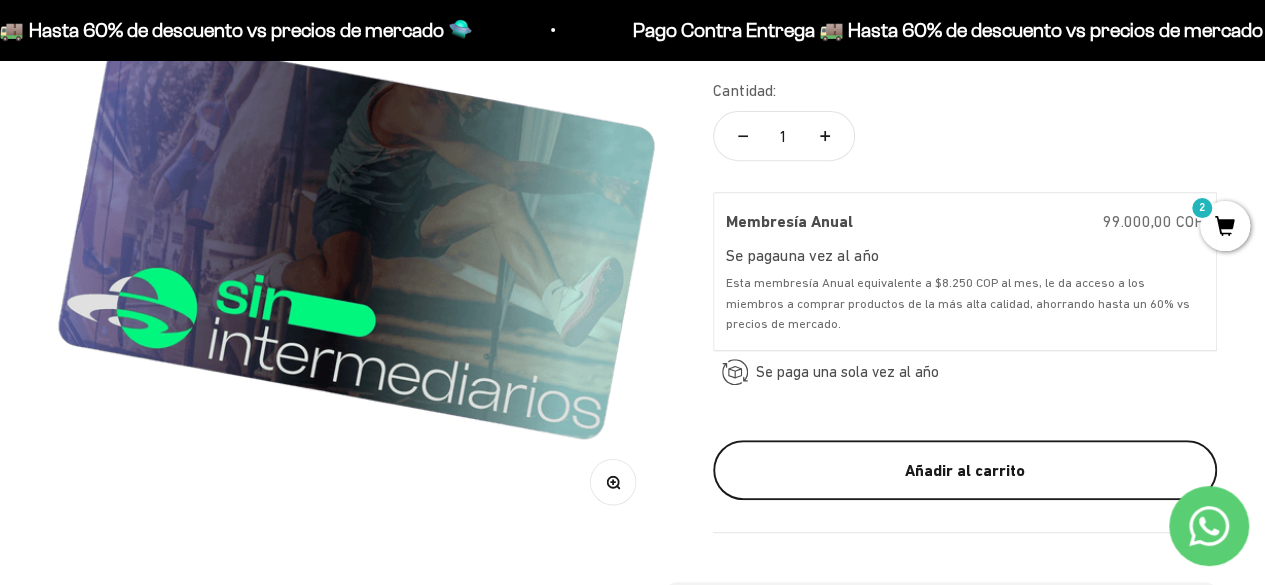click on "Añadir al carrito" at bounding box center [965, 471] 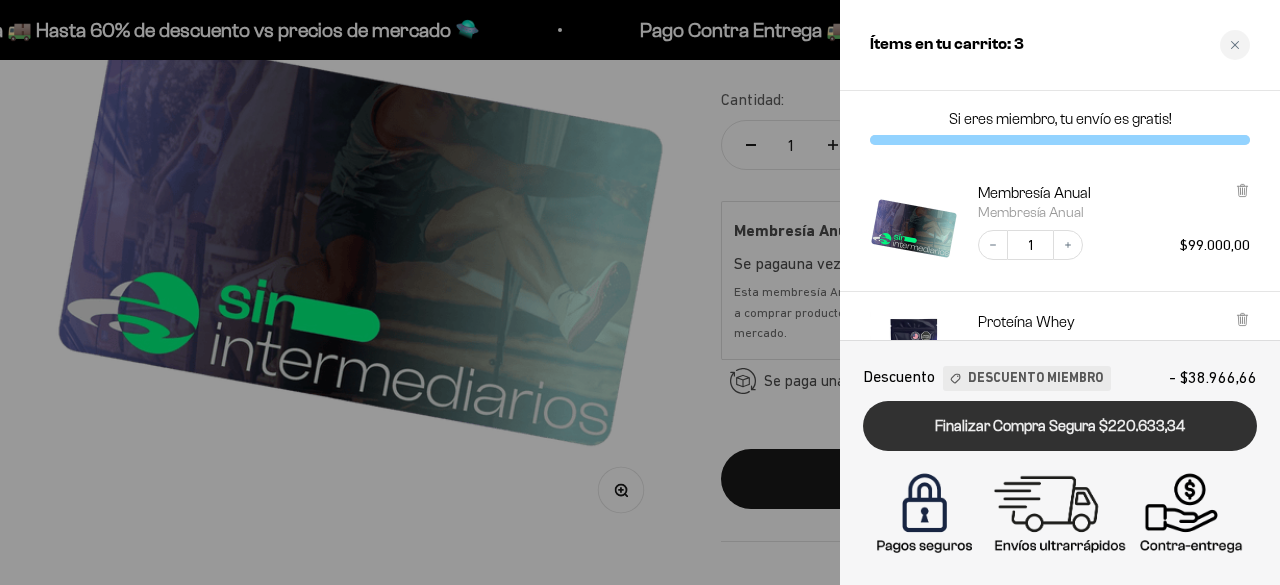 click on "Finalizar Compra Segura $220.633,34" at bounding box center (1060, 426) 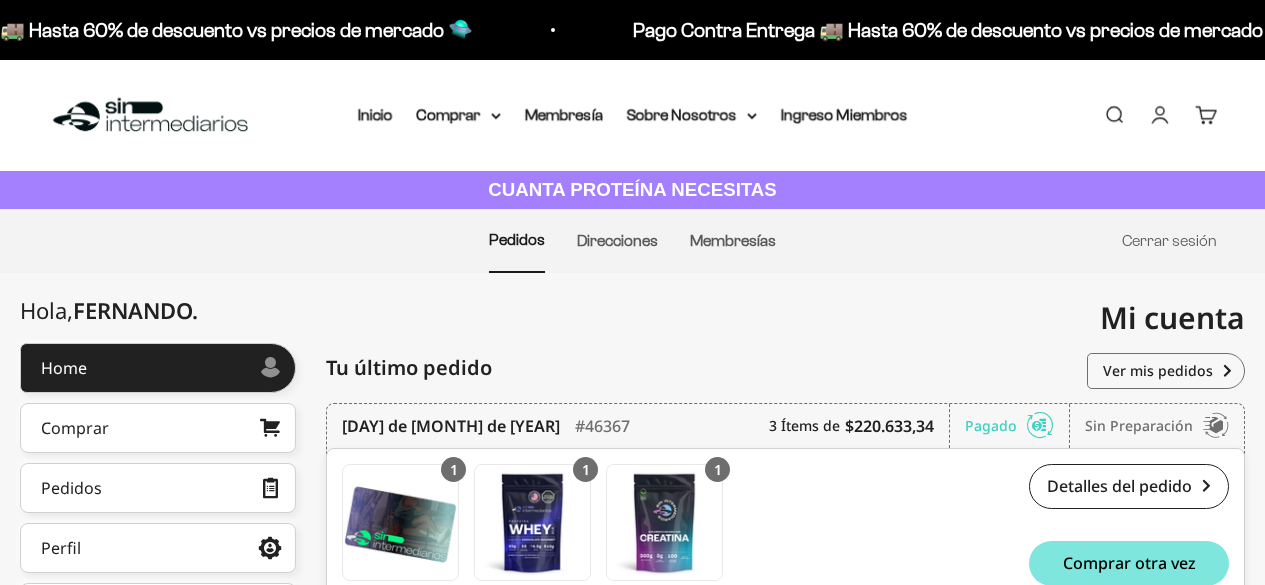 scroll, scrollTop: 0, scrollLeft: 0, axis: both 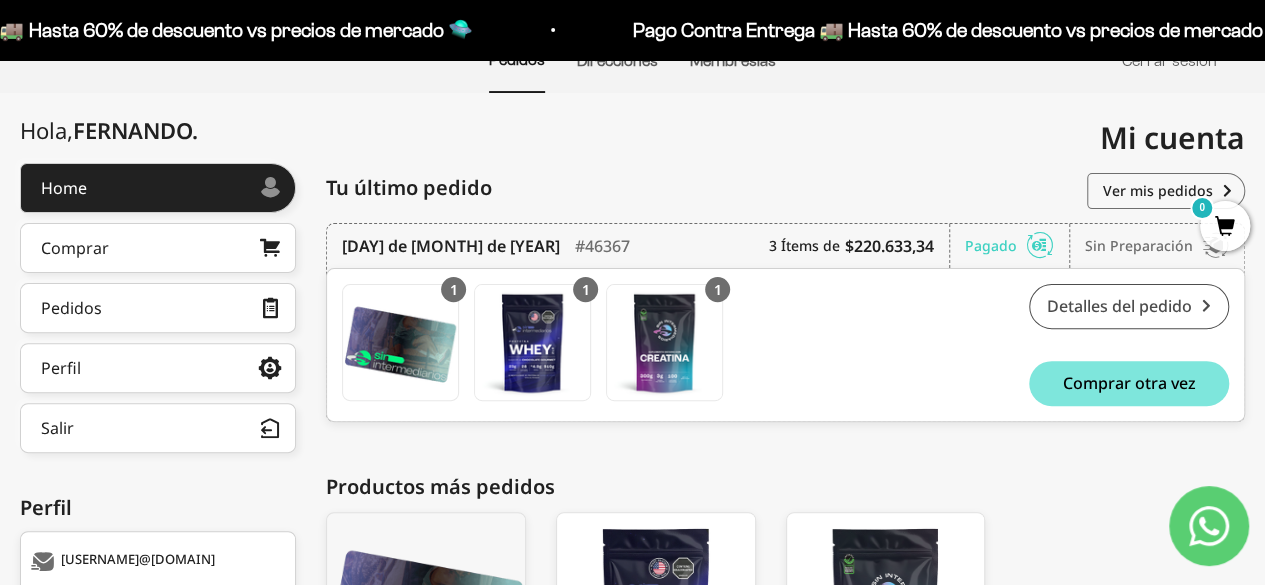 click on "Detalles del pedido" at bounding box center [1129, 306] 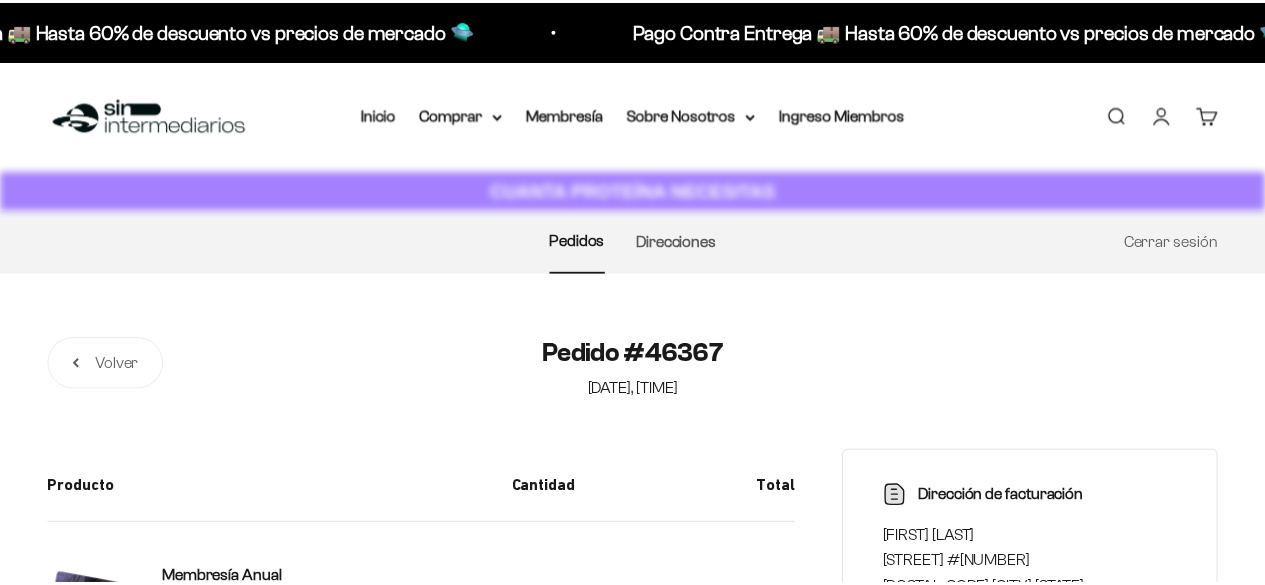scroll, scrollTop: 0, scrollLeft: 0, axis: both 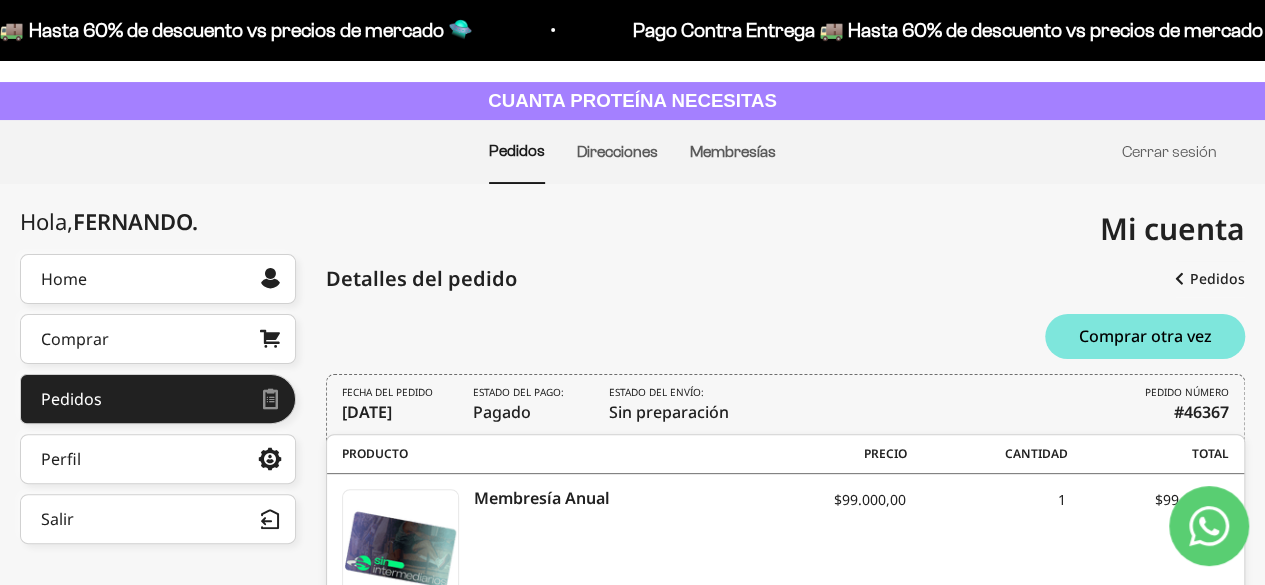 click on "Membresías" at bounding box center [733, 152] 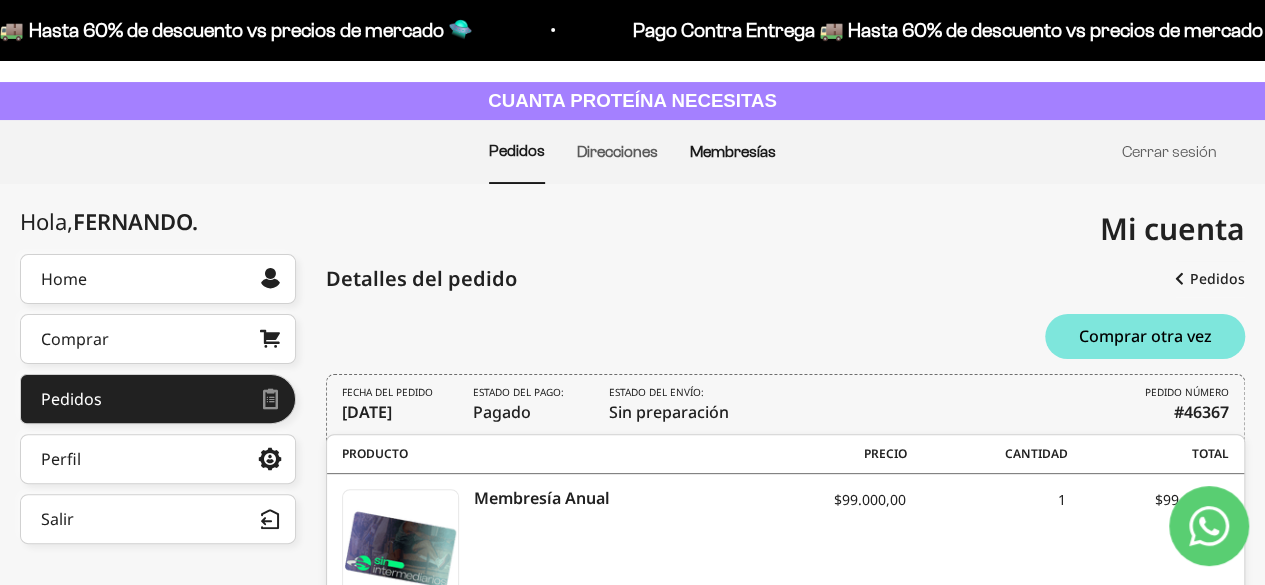 click on "Membresías" at bounding box center [733, 151] 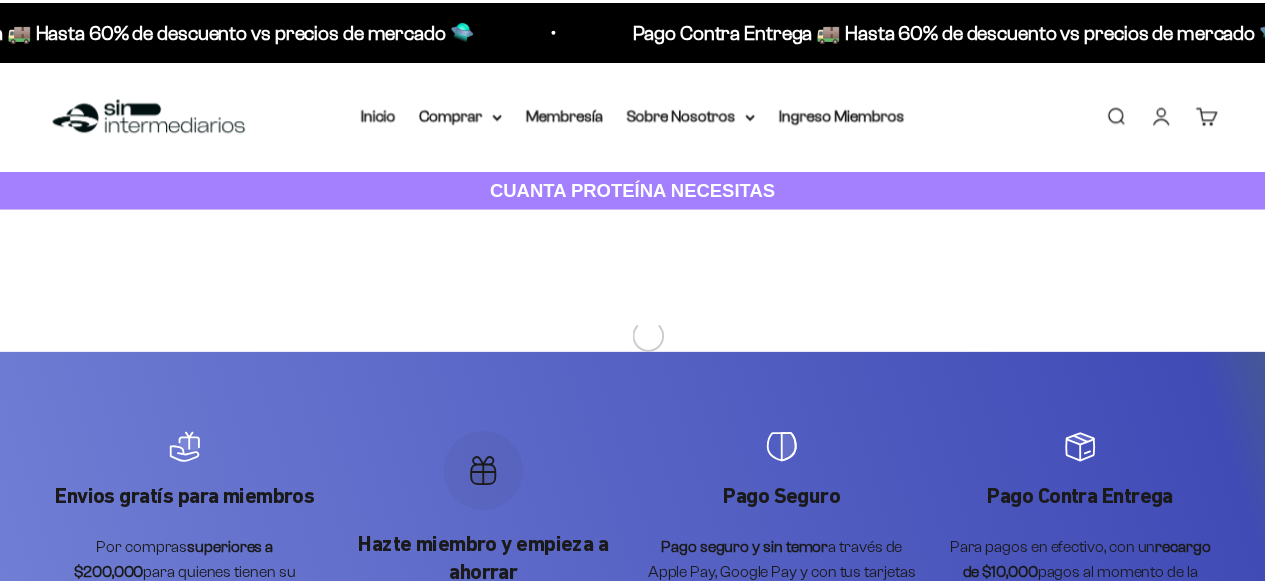 scroll, scrollTop: 0, scrollLeft: 0, axis: both 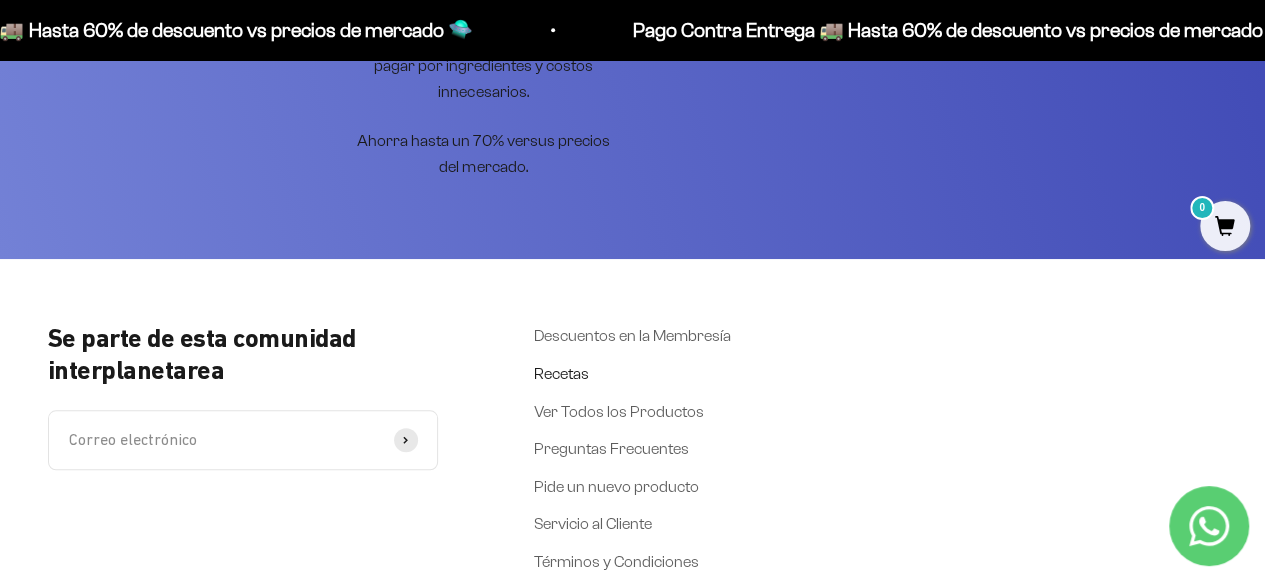 click on "Recetas" at bounding box center (561, 374) 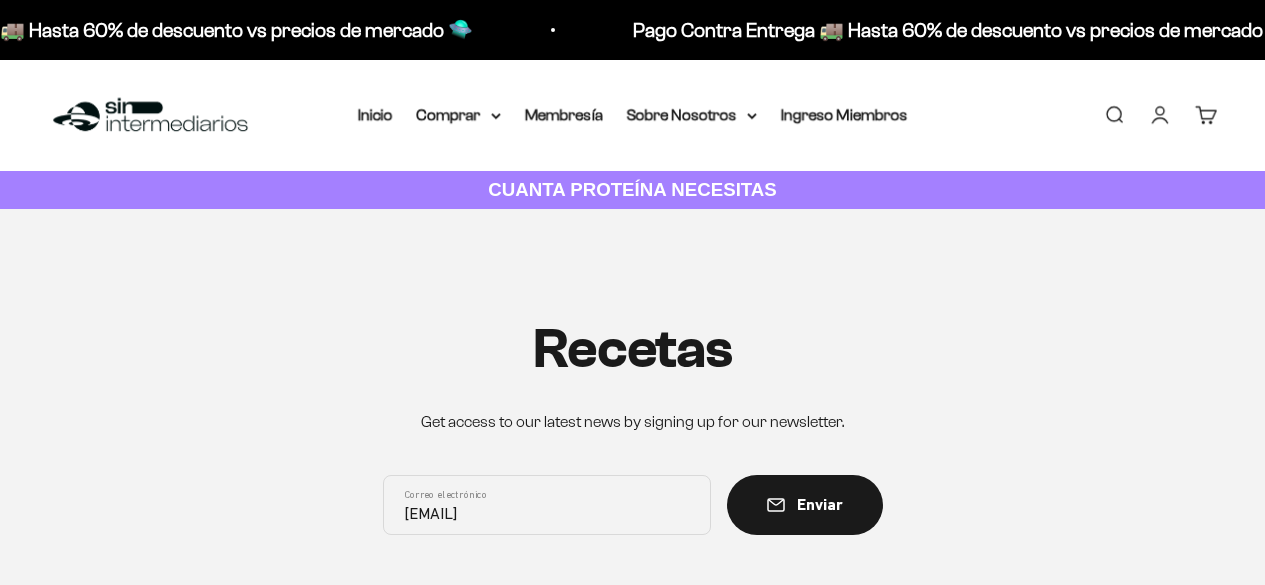 scroll, scrollTop: 0, scrollLeft: 0, axis: both 